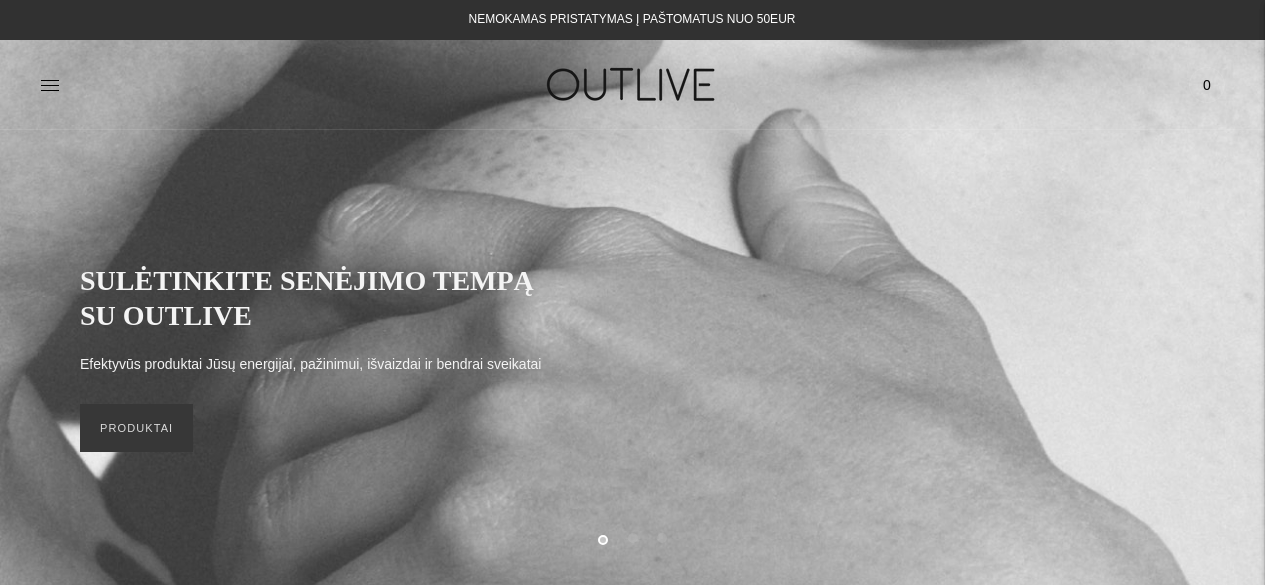 scroll, scrollTop: 327, scrollLeft: 0, axis: vertical 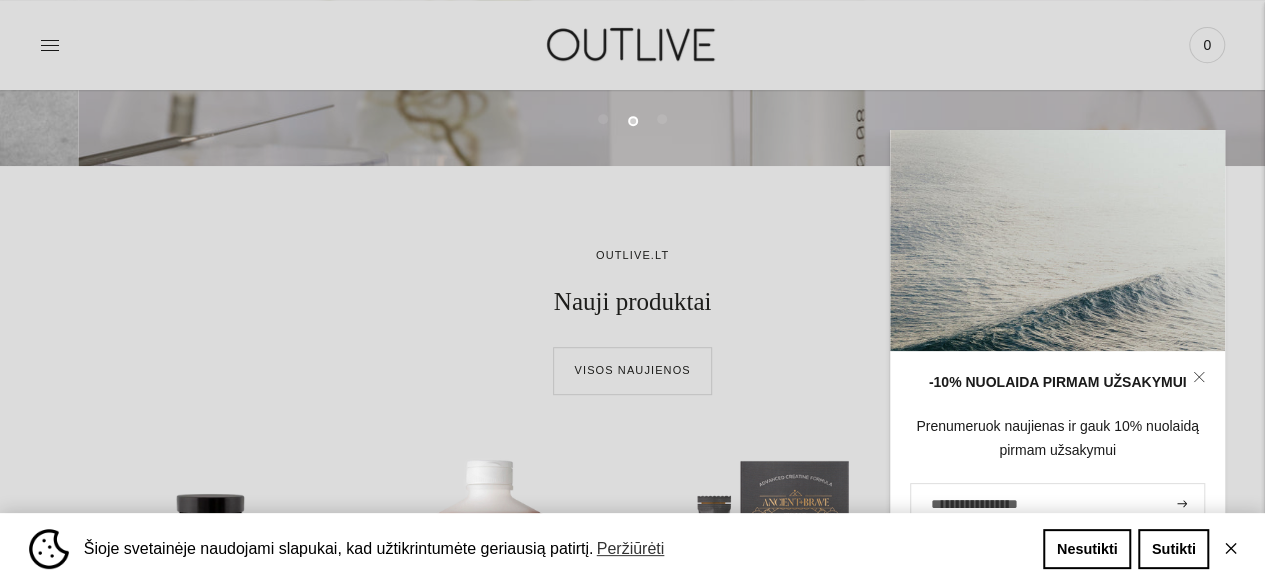 click on "✕" at bounding box center (1230, 549) 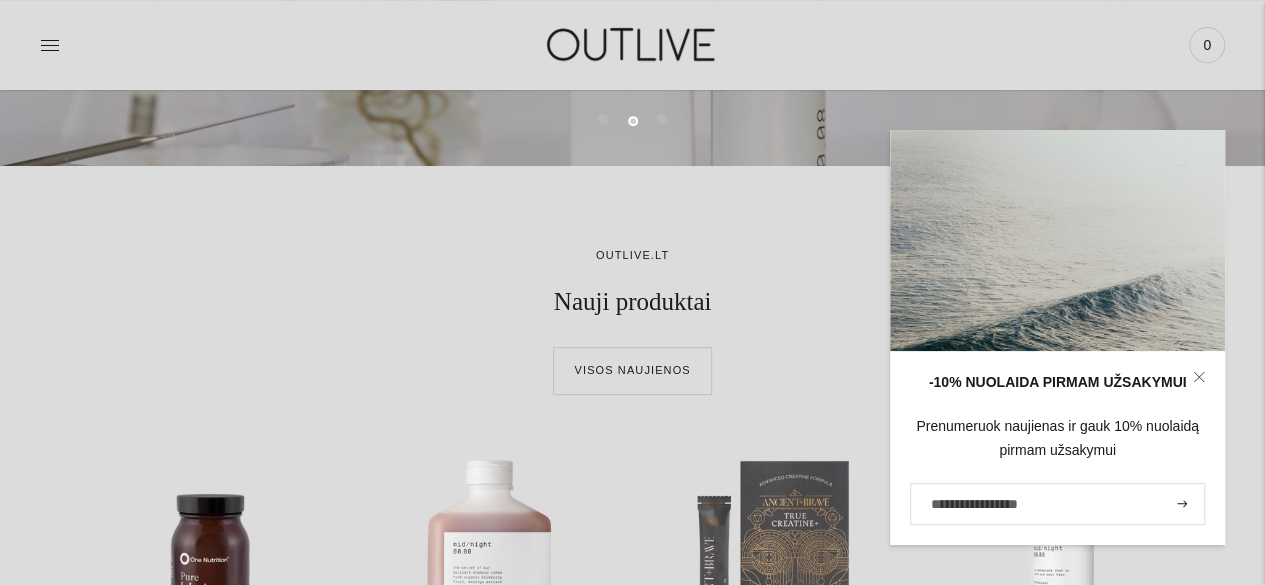click 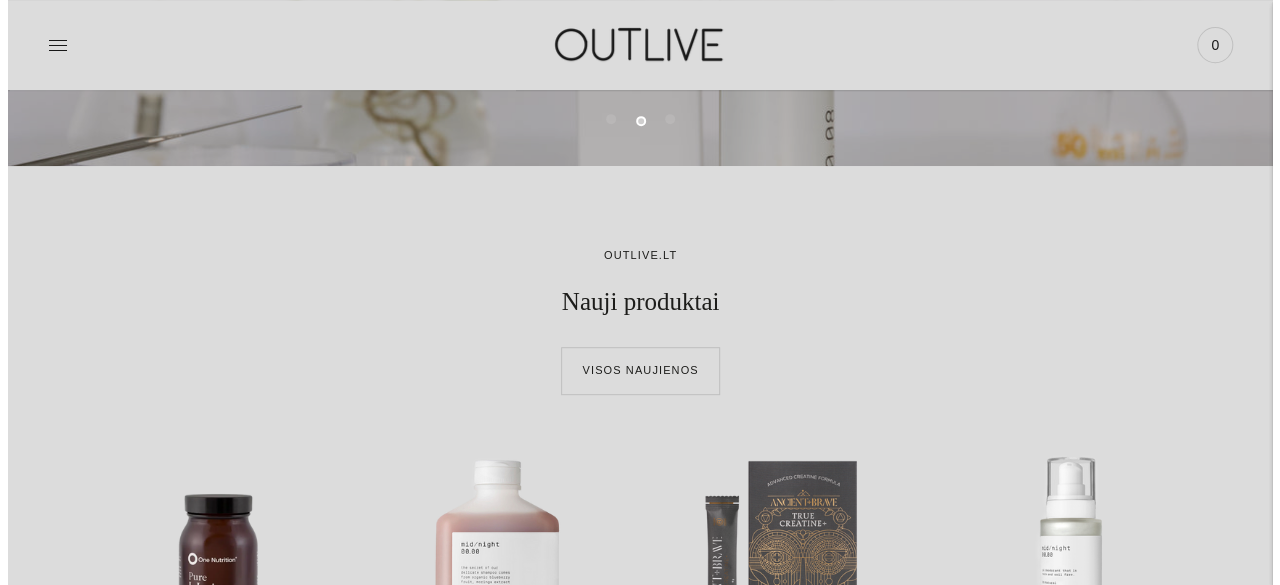 scroll, scrollTop: 0, scrollLeft: 0, axis: both 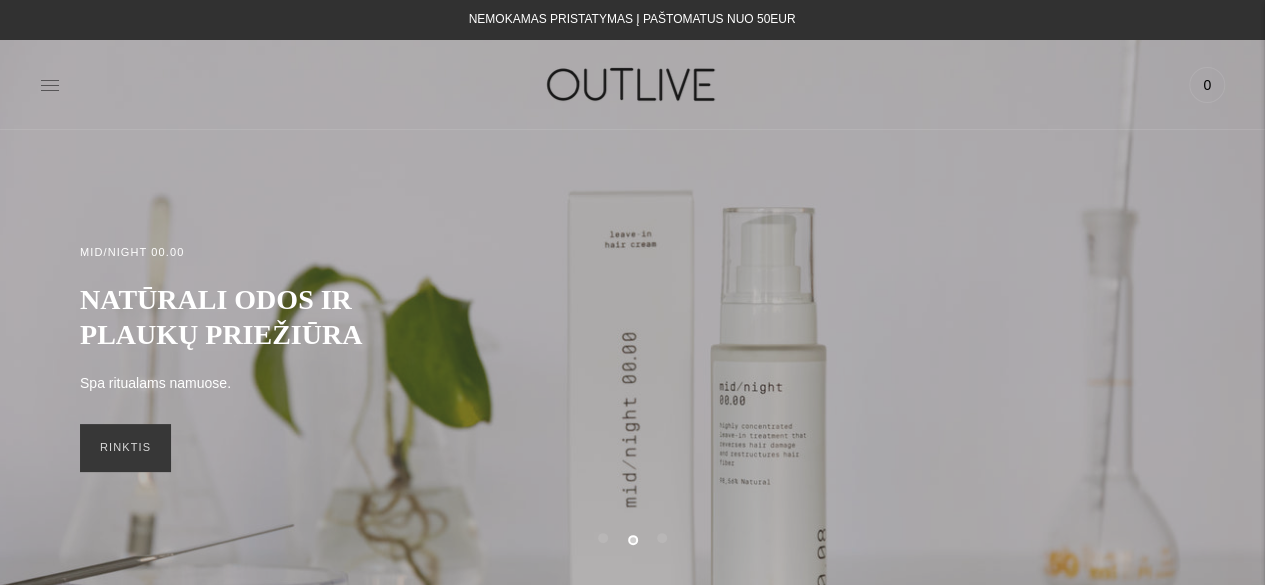 click 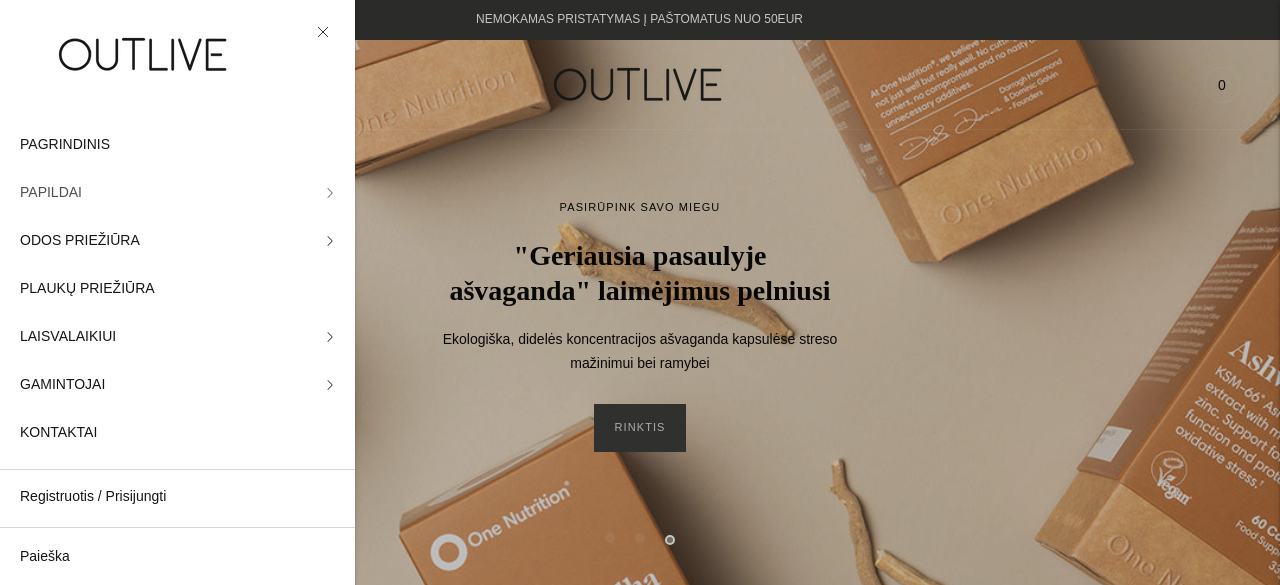 click on "PAPILDAI" 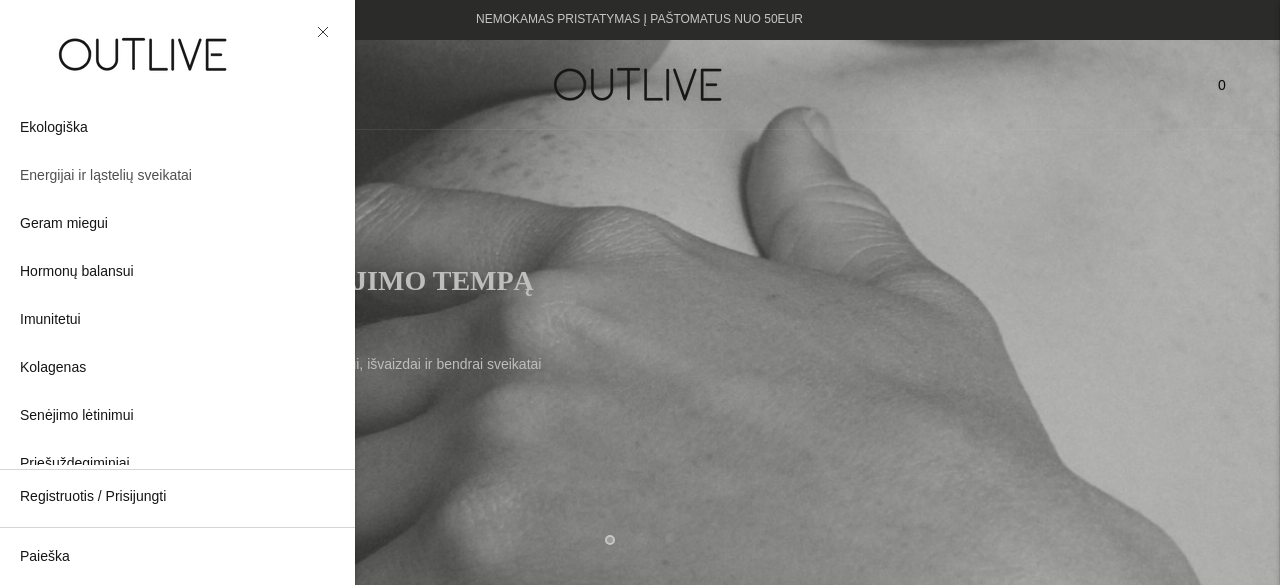 scroll, scrollTop: 247, scrollLeft: 0, axis: vertical 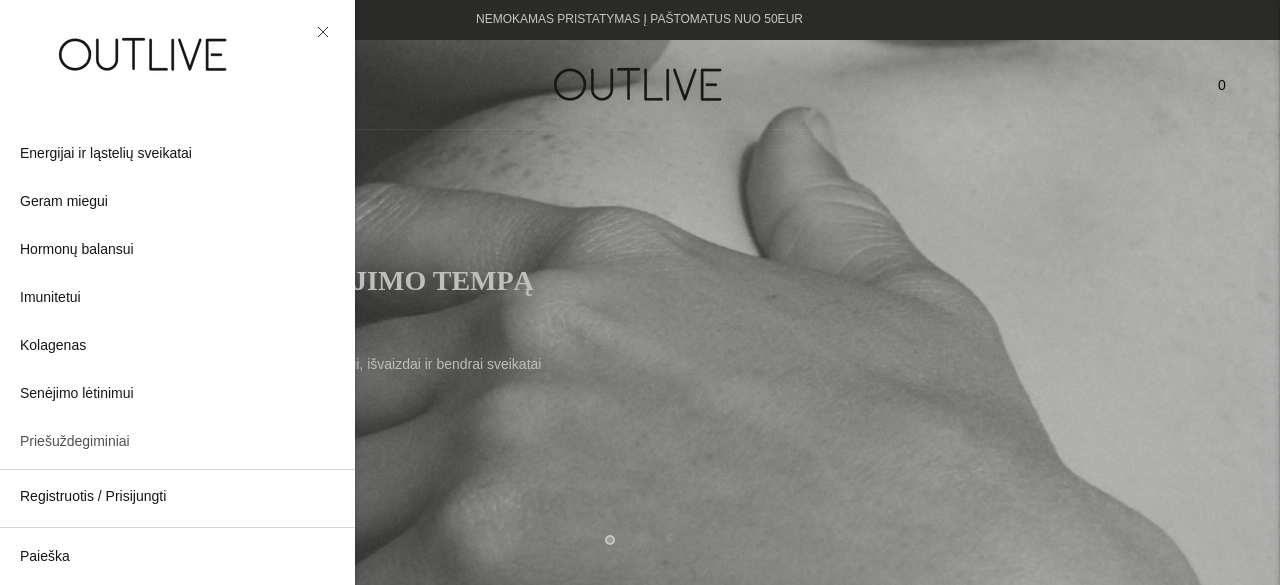 click on "Priešuždegiminiai" 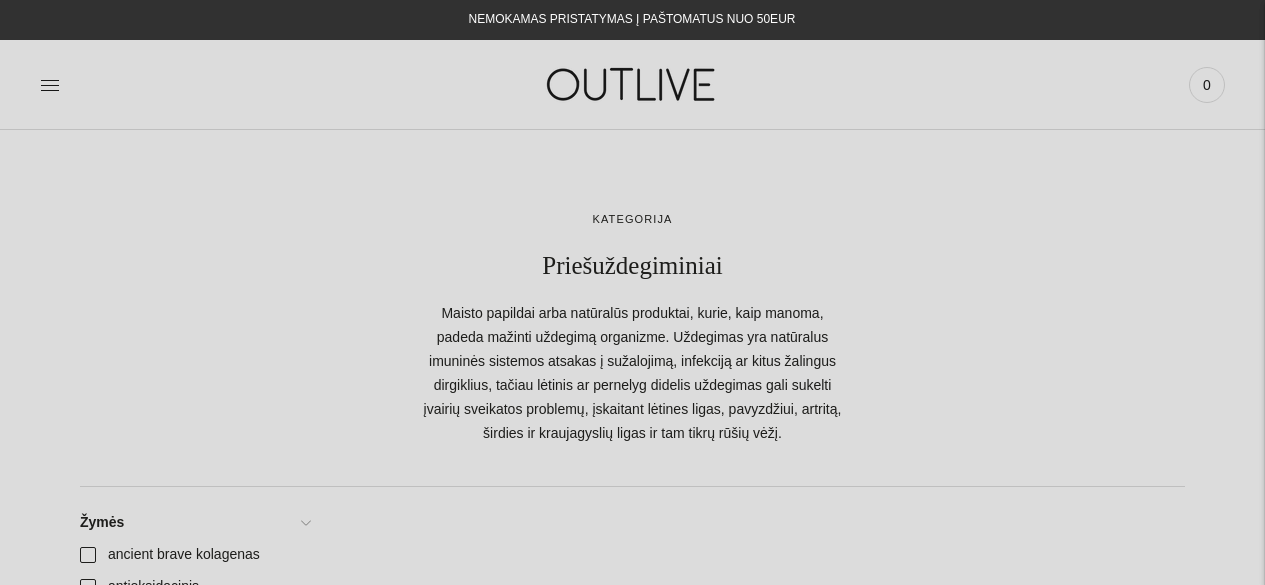 scroll, scrollTop: 0, scrollLeft: 0, axis: both 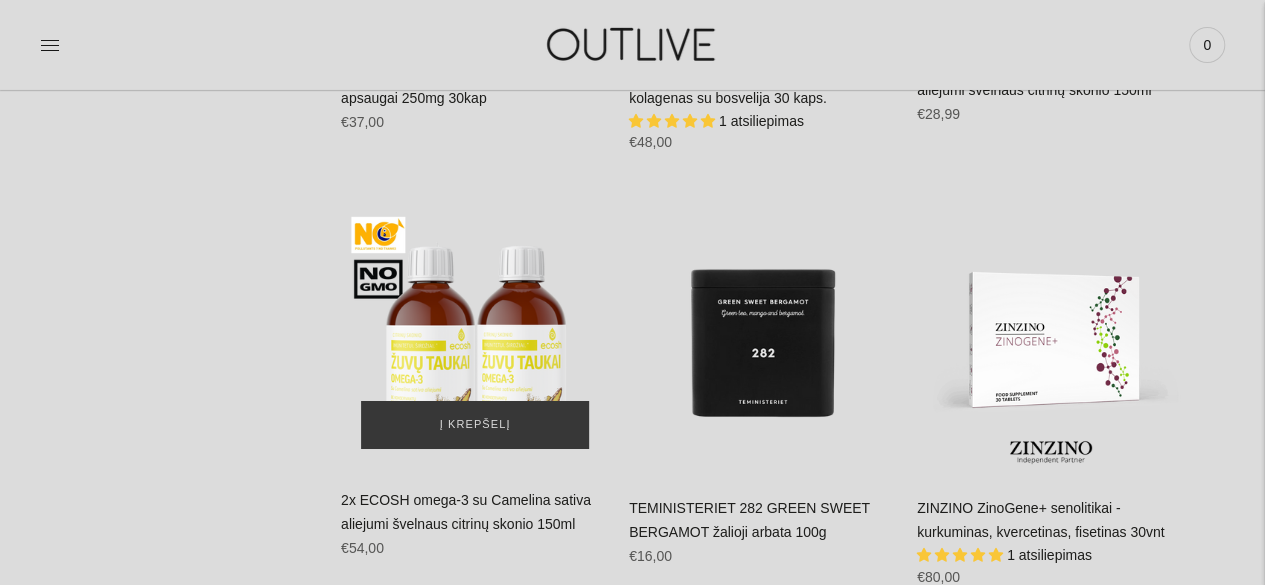 click at bounding box center [475, 339] 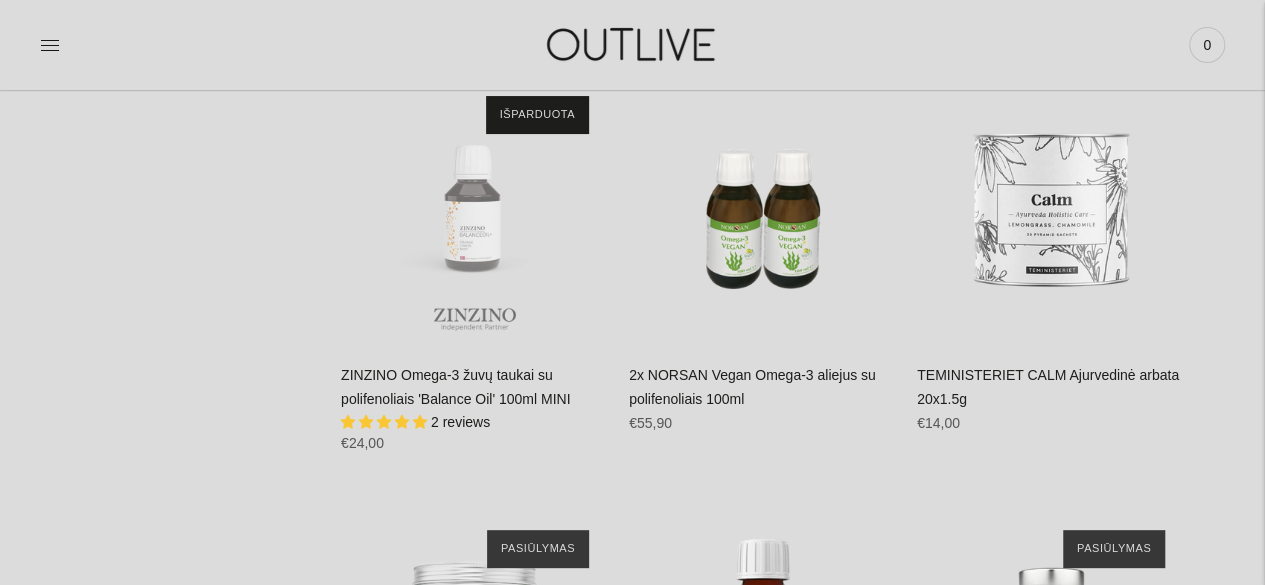 scroll, scrollTop: 4372, scrollLeft: 0, axis: vertical 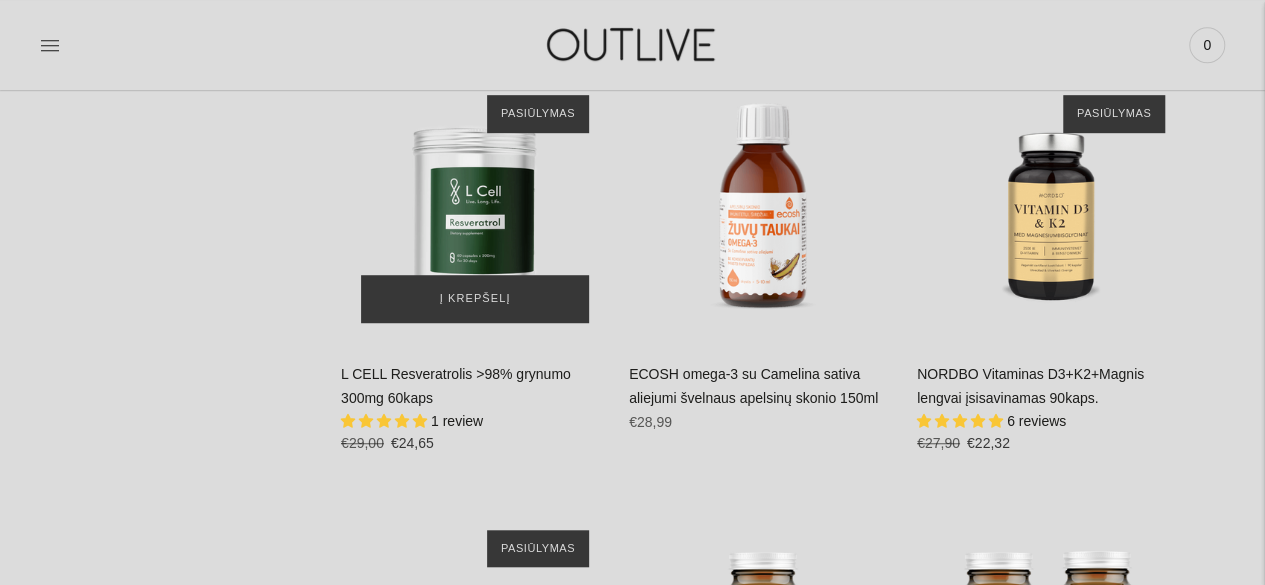 click at bounding box center (475, 209) 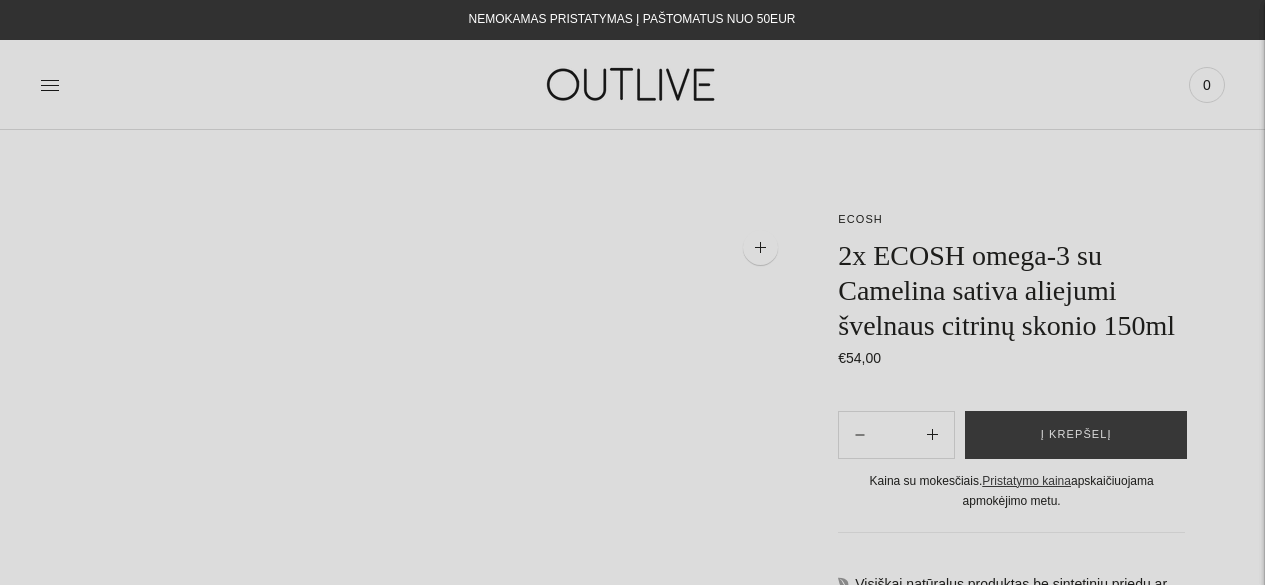 scroll, scrollTop: 0, scrollLeft: 0, axis: both 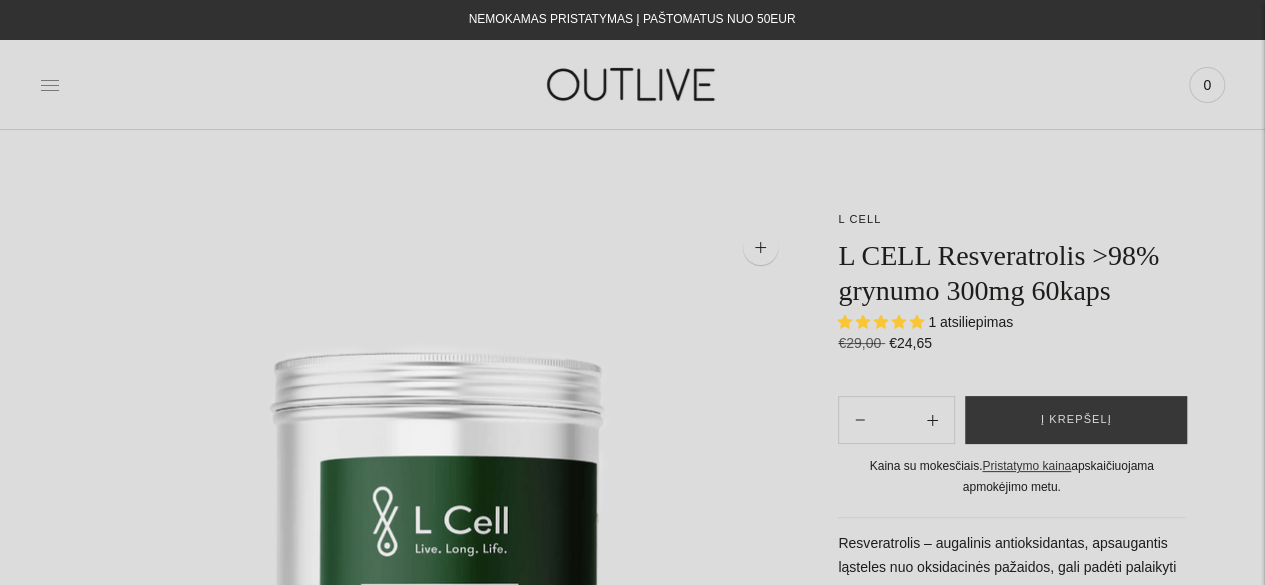 click 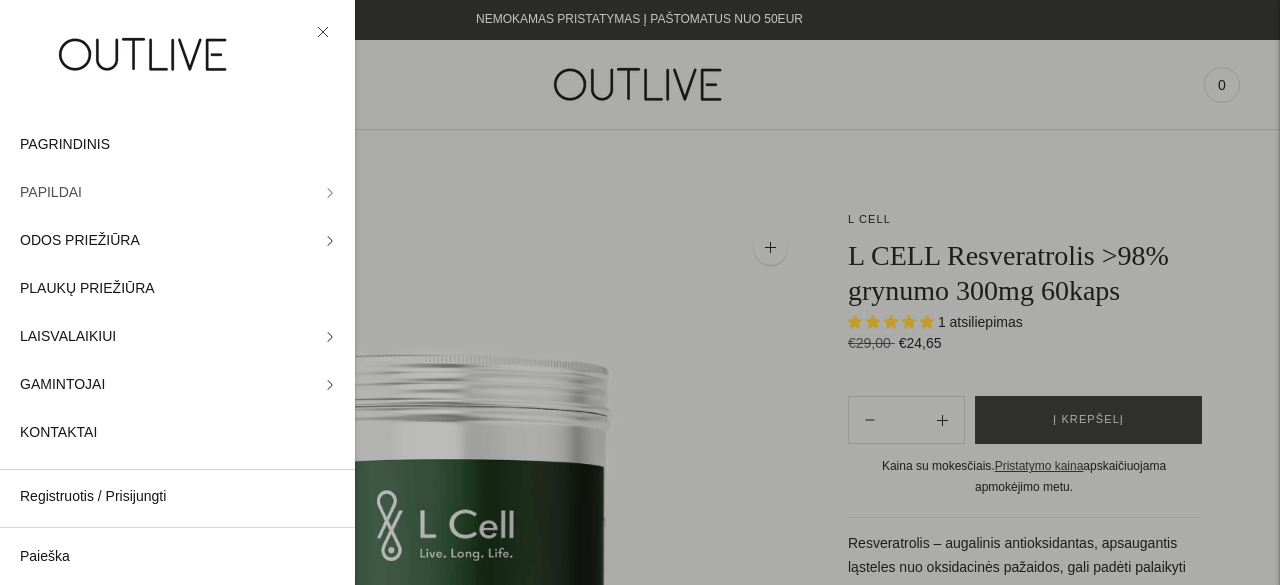 click on "PAPILDAI" 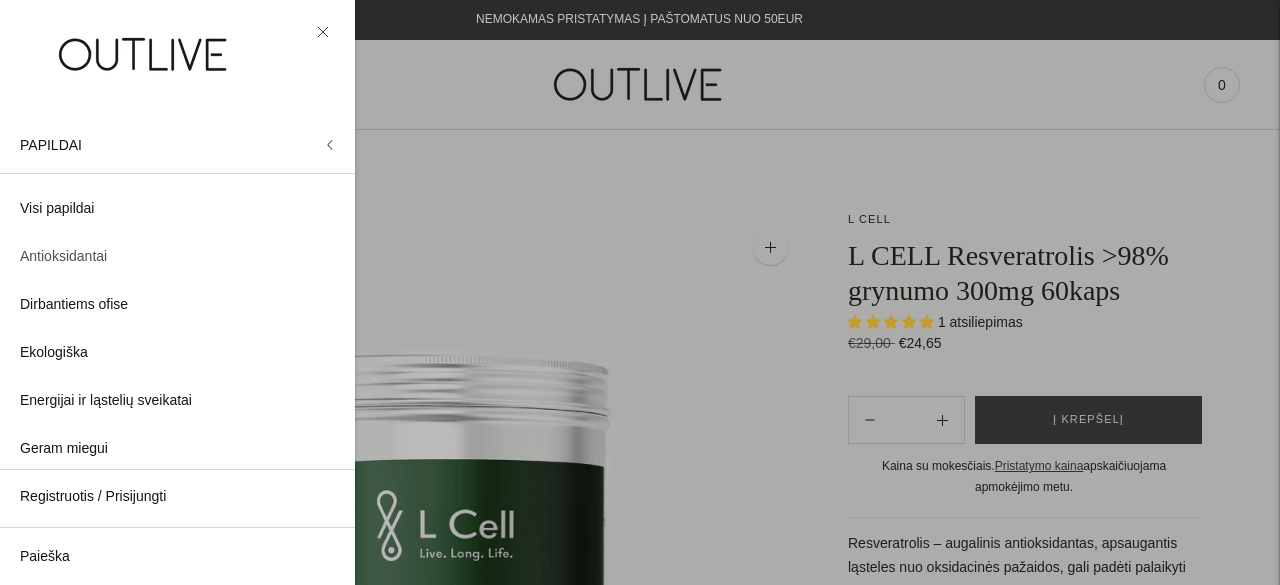 click on "Antioksidantai" 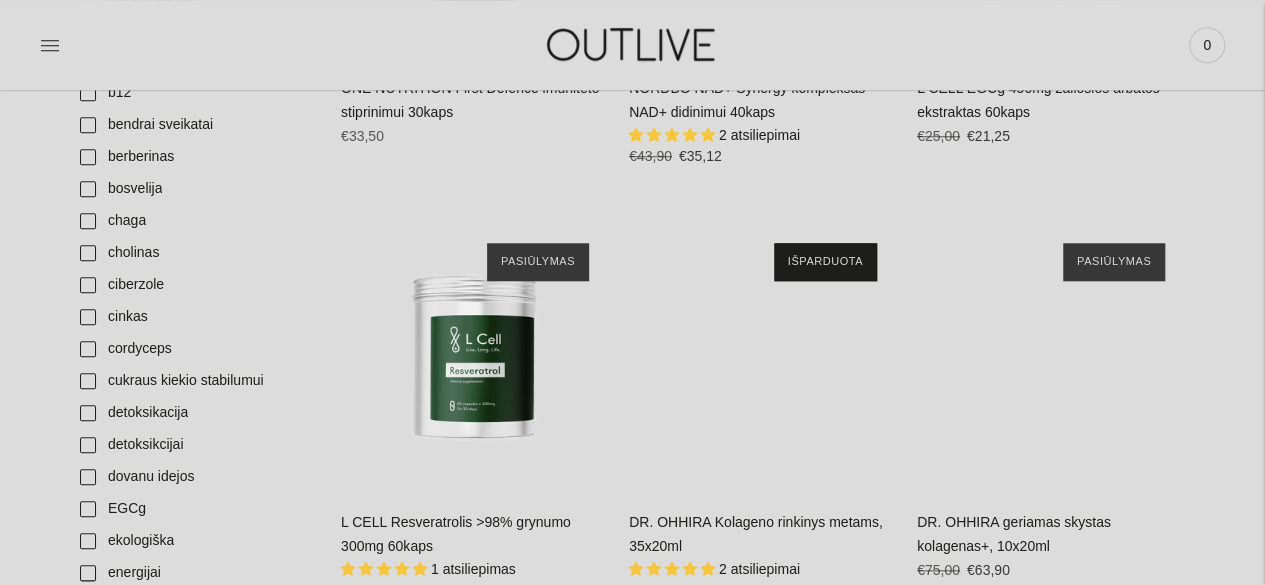 scroll, scrollTop: 842, scrollLeft: 0, axis: vertical 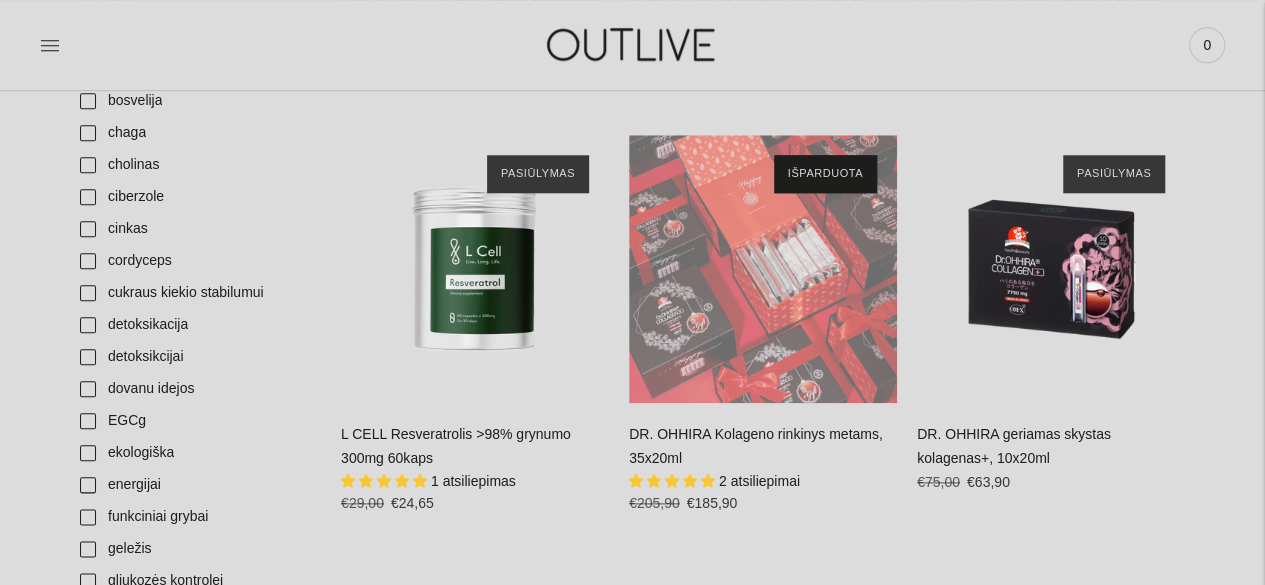 click at bounding box center [763, 269] 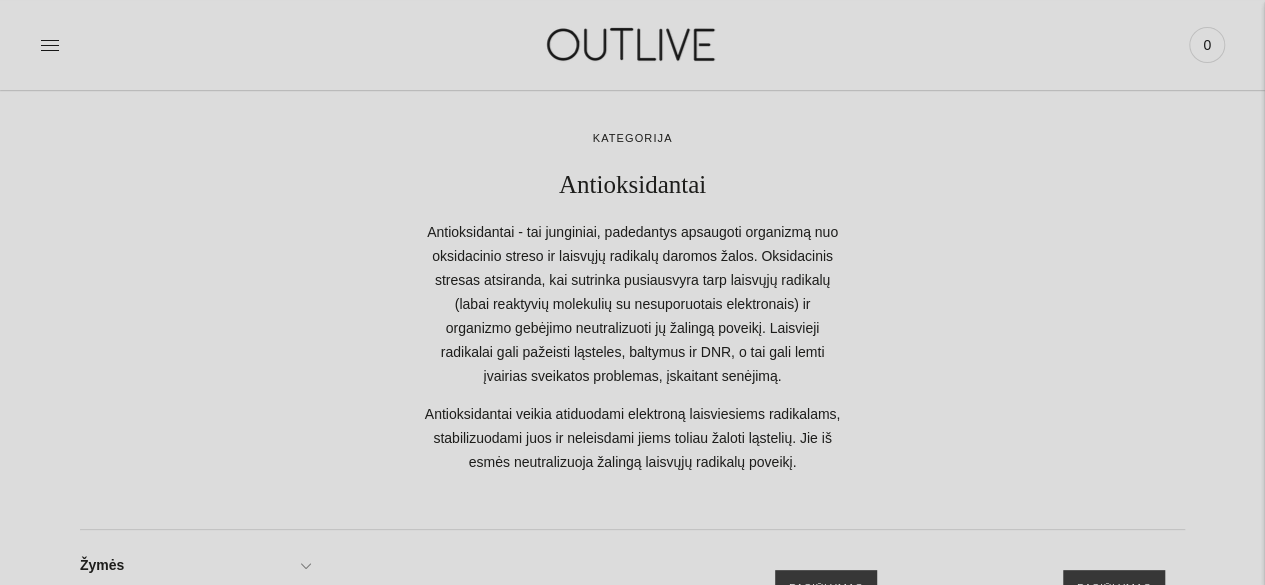 scroll, scrollTop: 0, scrollLeft: 0, axis: both 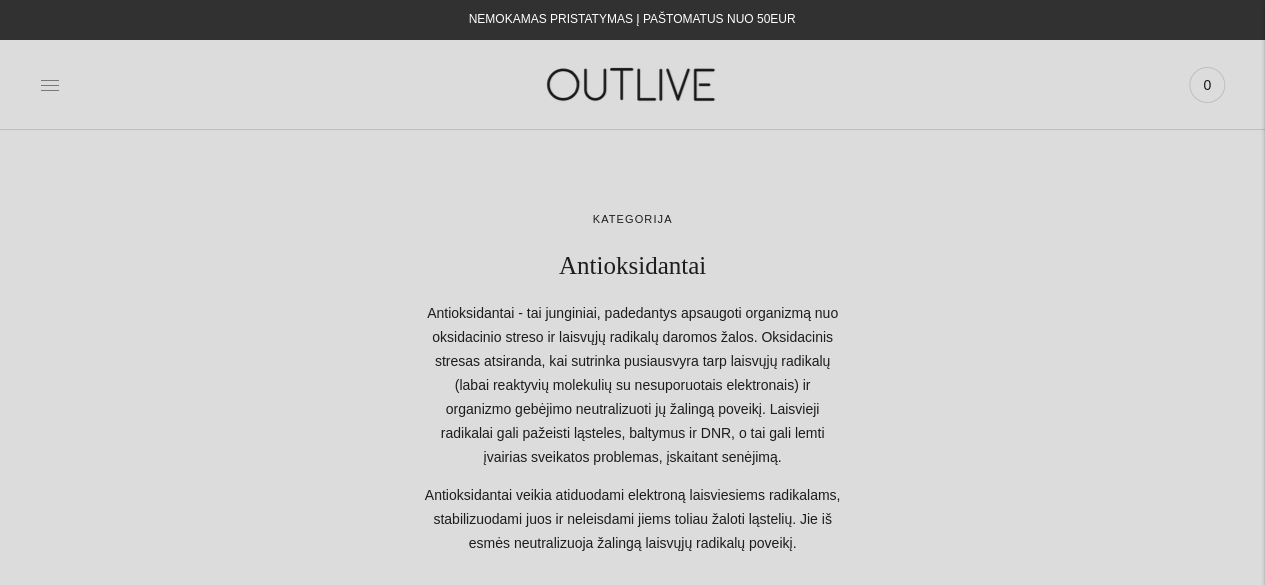 click 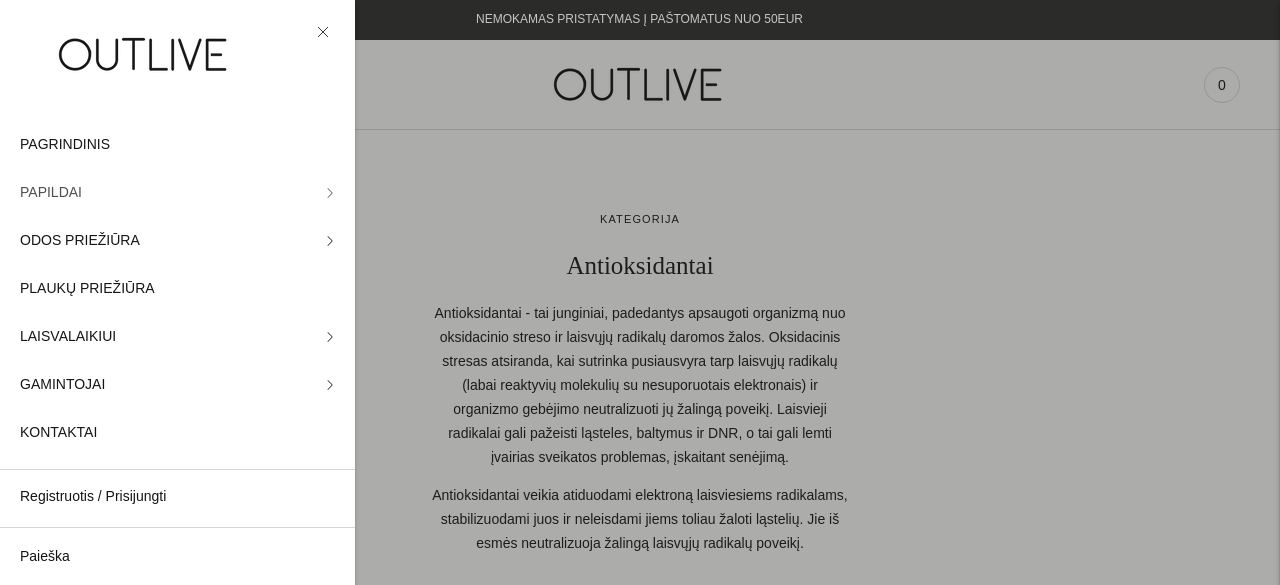 click on "PAPILDAI" at bounding box center (177, 193) 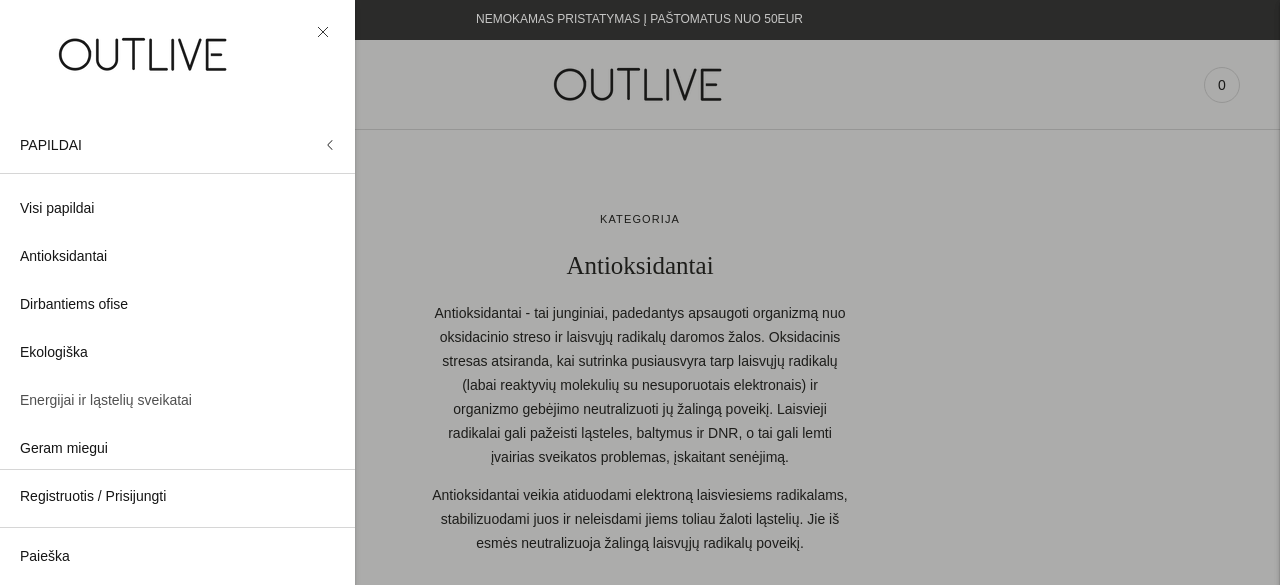 click on "Energijai ir ląstelių sveikatai" at bounding box center (106, 401) 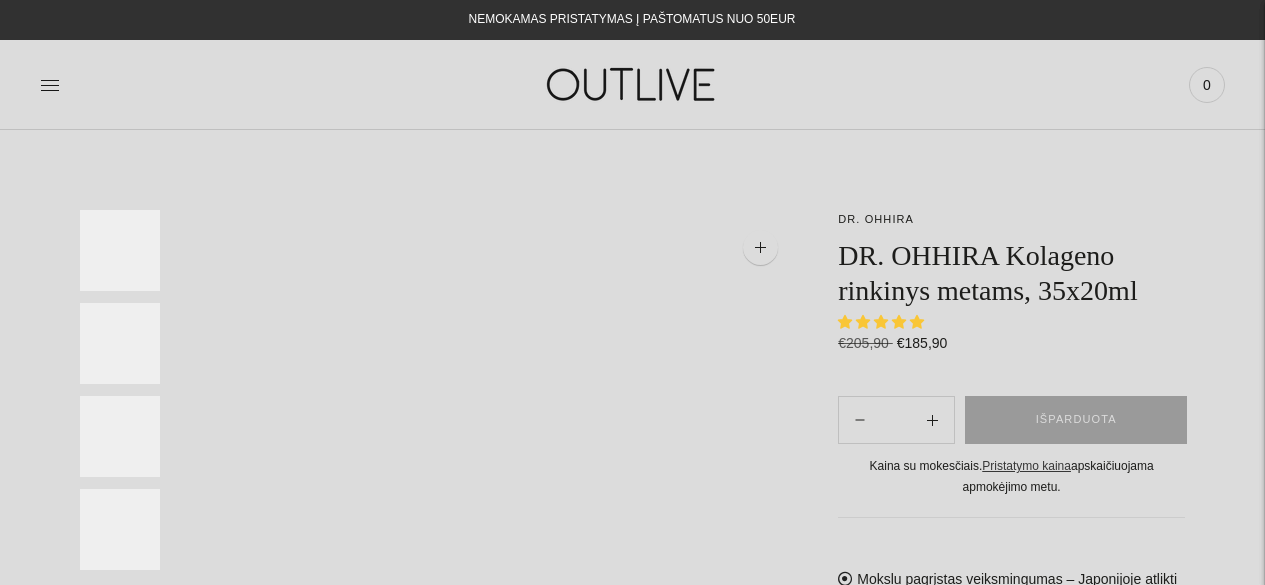 scroll, scrollTop: 0, scrollLeft: 0, axis: both 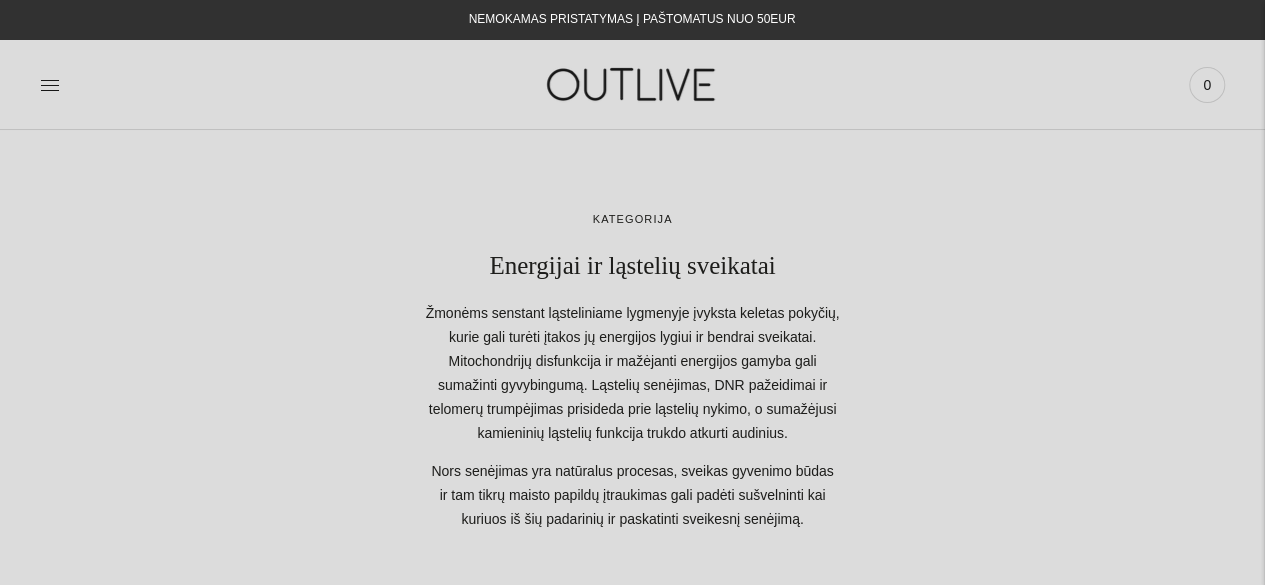 click on "PAGRINDINIS
PAPILDAI
Visi papildai
Antioksidantai
Dirbantiems ofise
Ekologiška
Energijai ir ląstelių sveikatai
Geram miegui
Hormonų balansui
Imunitetui" at bounding box center (632, 84) 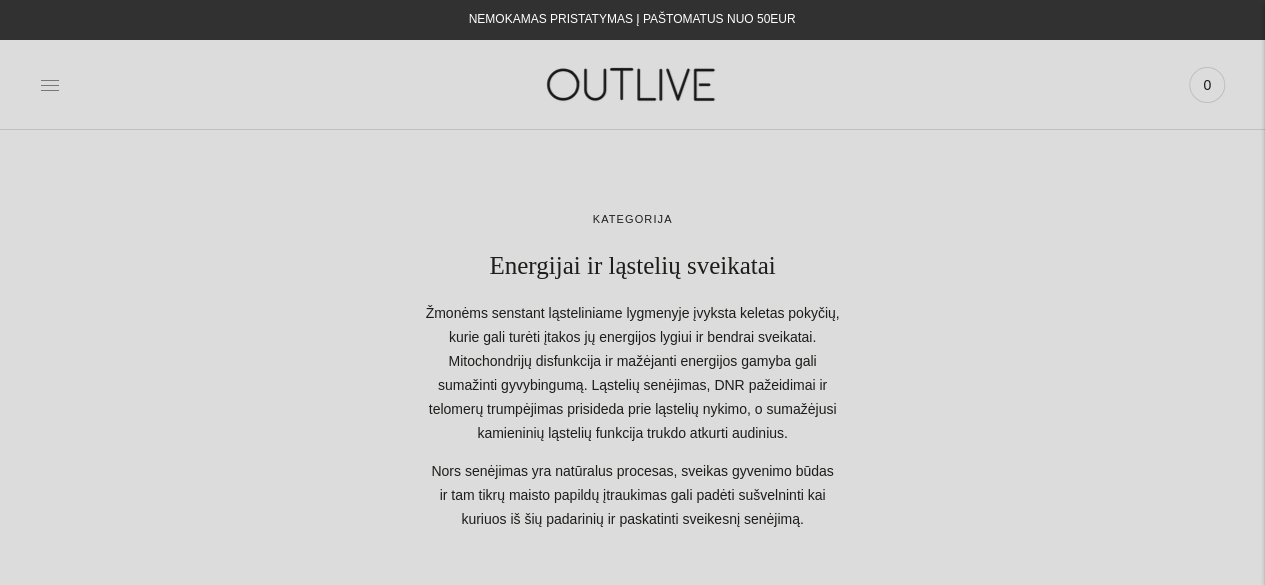 click 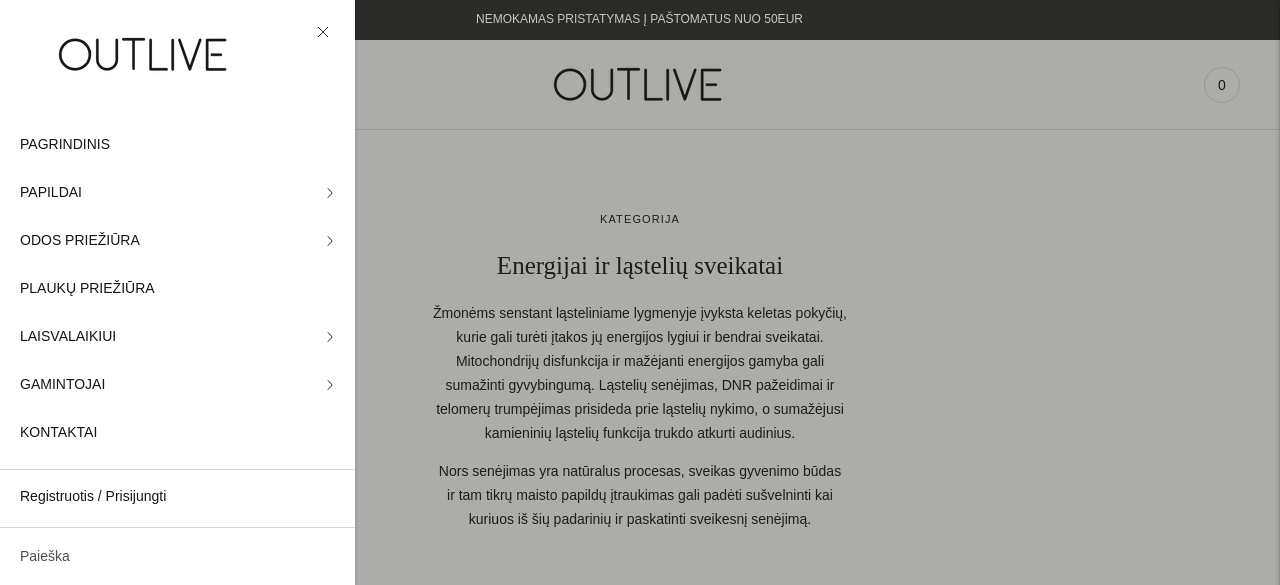 click on "Paieška" at bounding box center (177, 557) 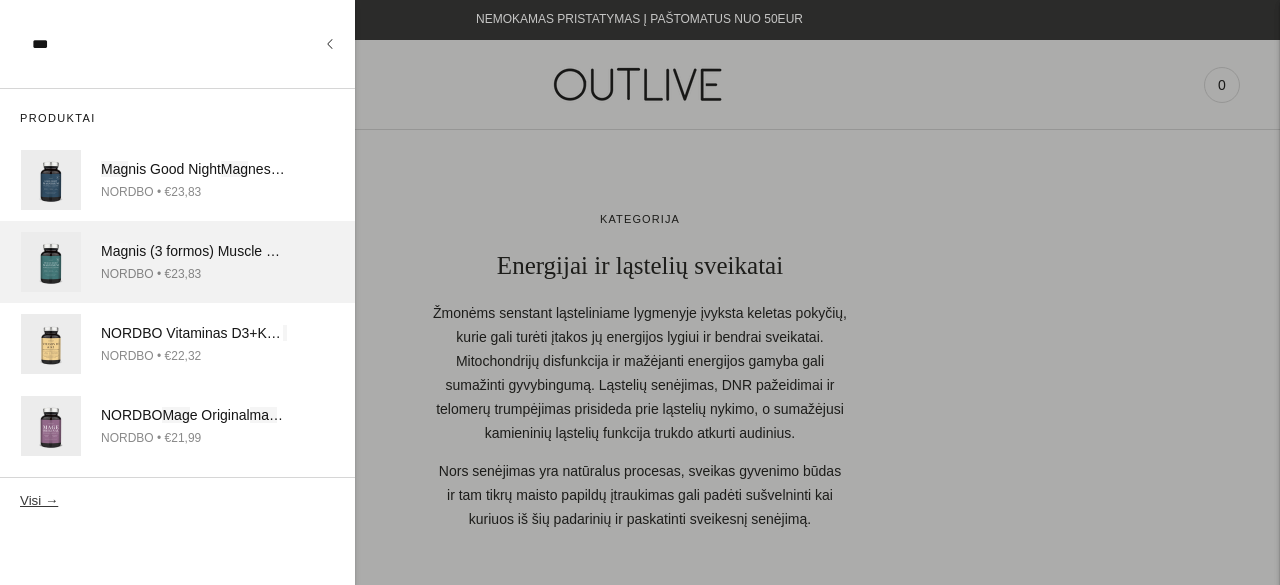 type on "***" 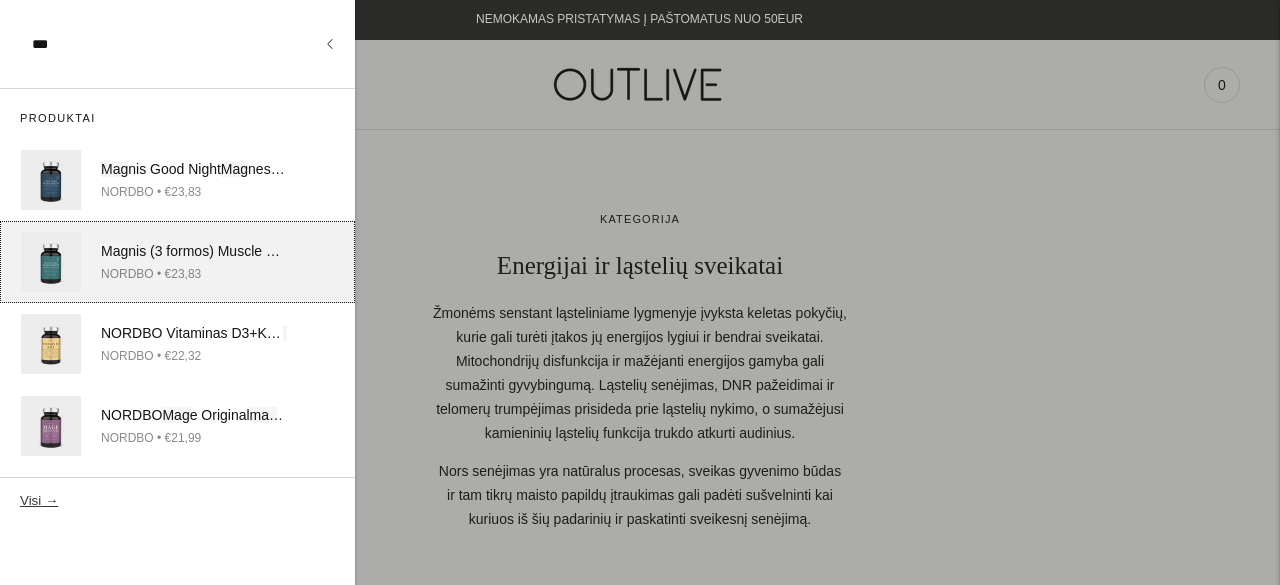 click on "NORDBO • €23,83" at bounding box center [194, 274] 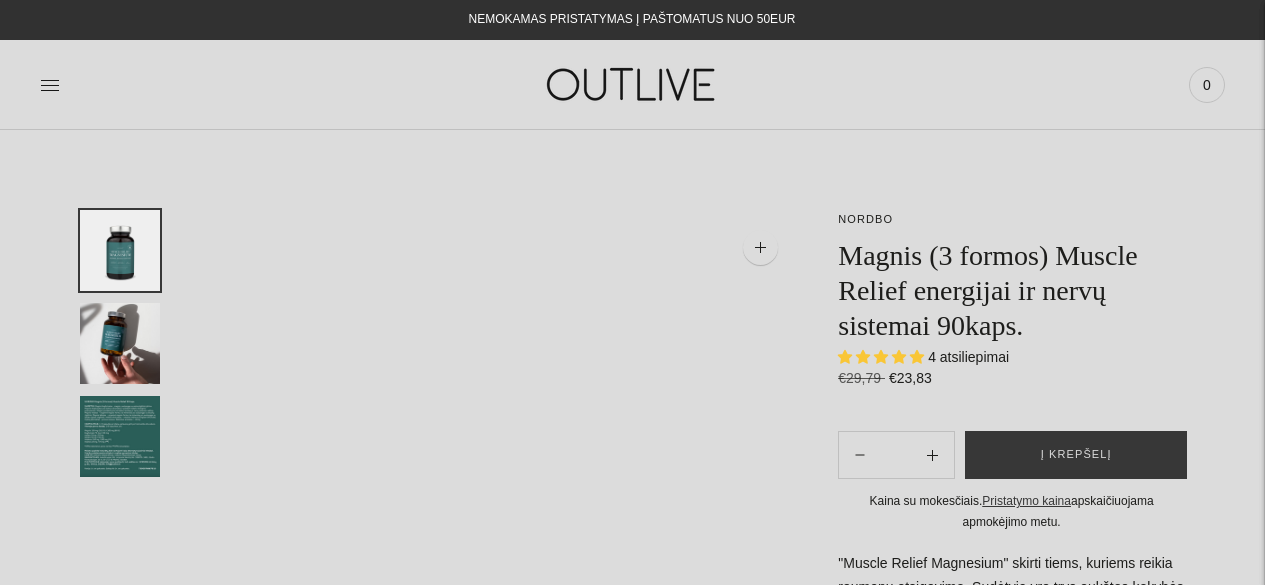 scroll, scrollTop: 0, scrollLeft: 0, axis: both 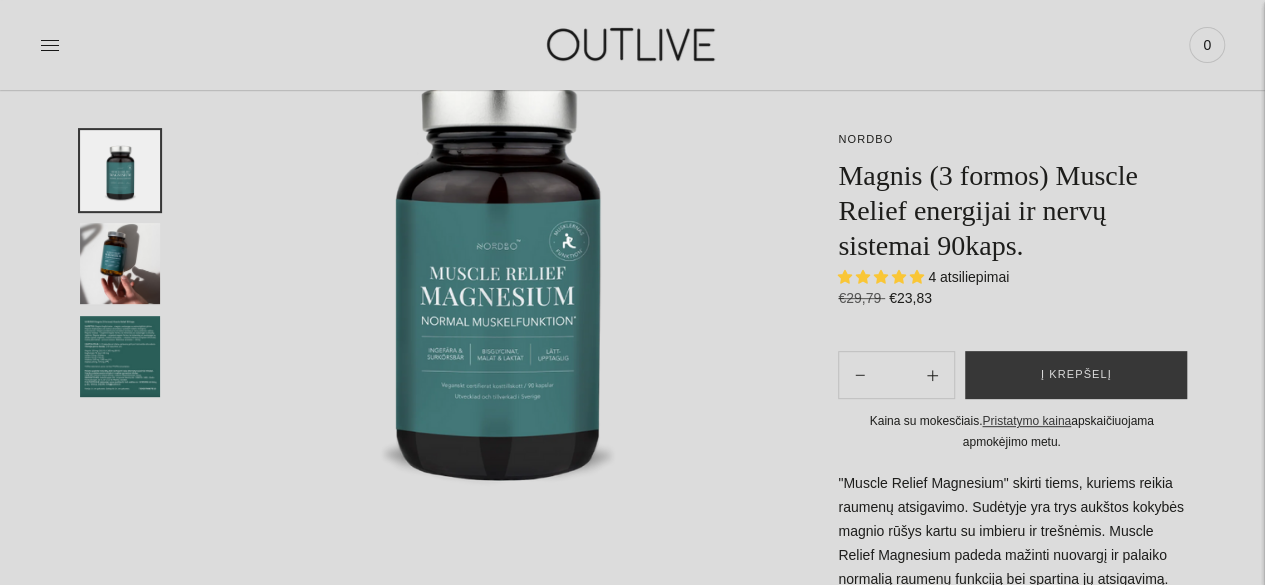 click at bounding box center (120, 356) 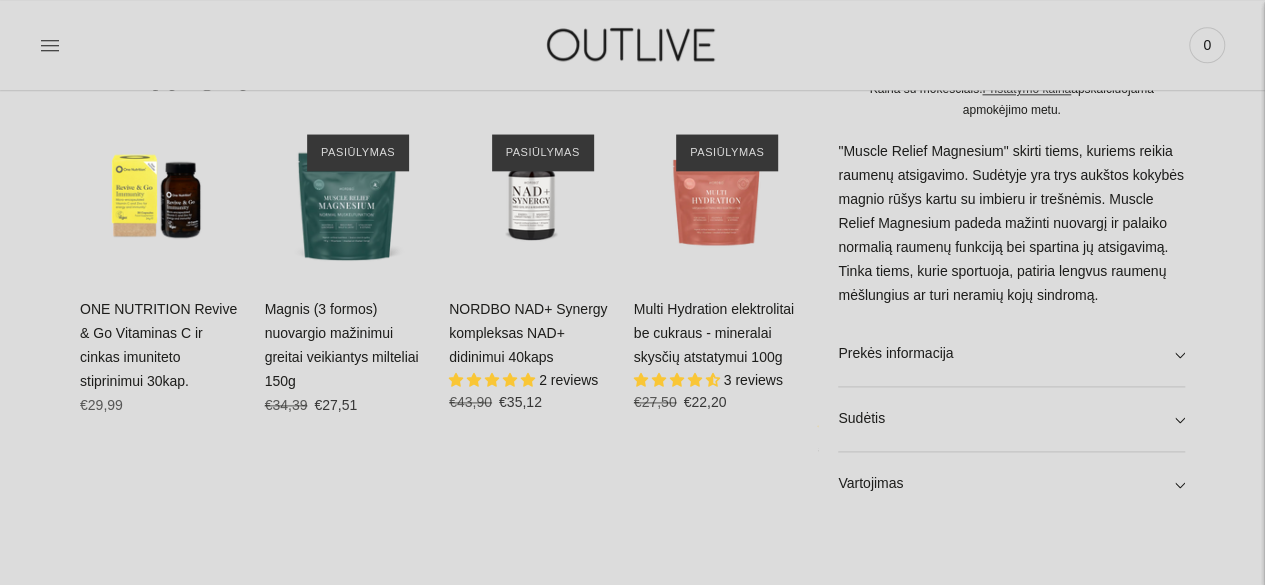 scroll, scrollTop: 1135, scrollLeft: 0, axis: vertical 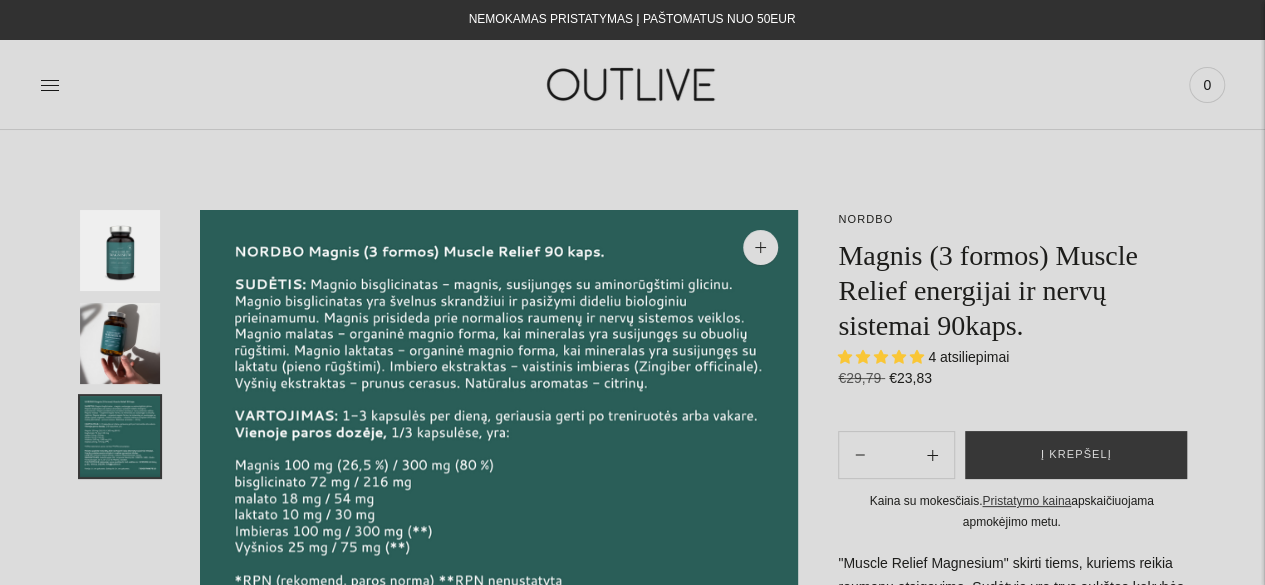 click at bounding box center (120, 343) 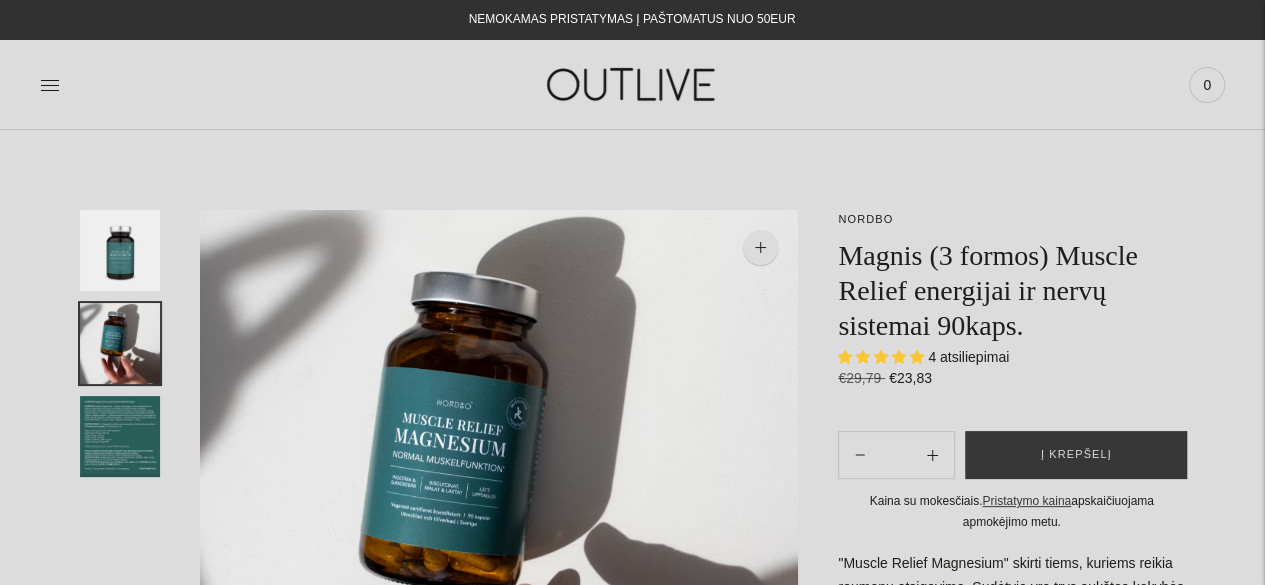click at bounding box center [120, 250] 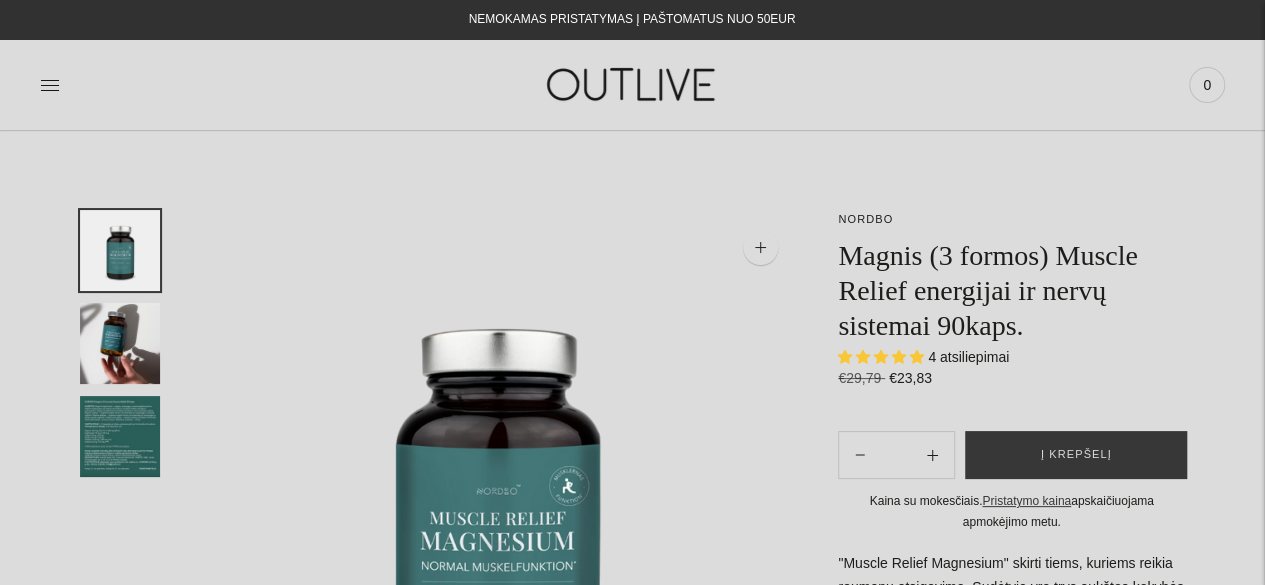 scroll, scrollTop: 199, scrollLeft: 0, axis: vertical 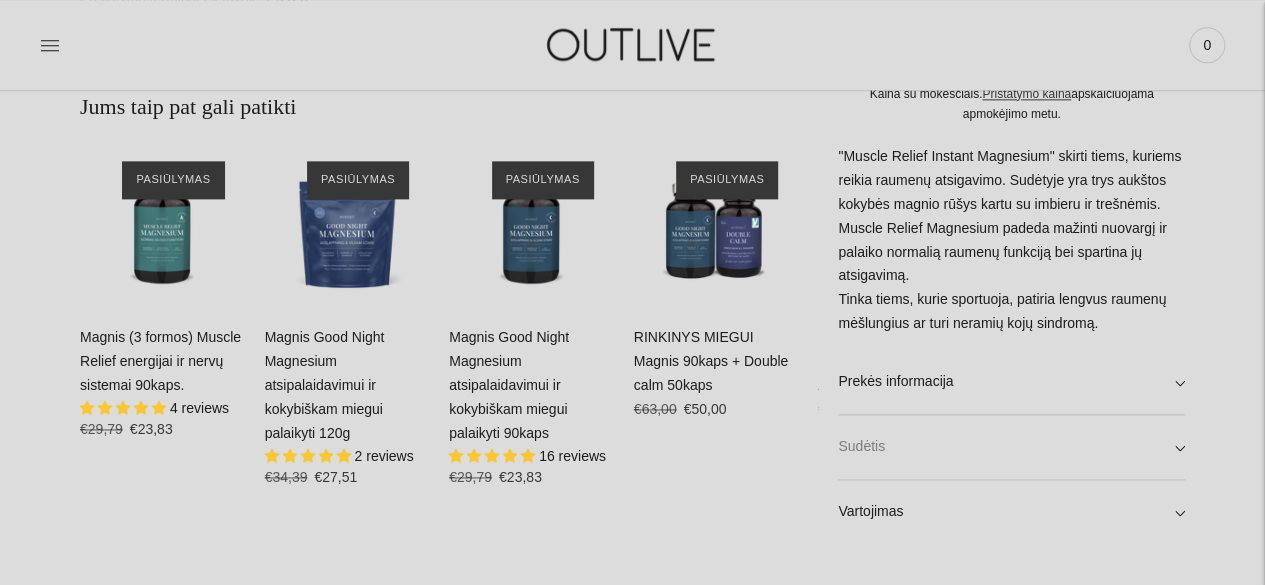 click on "Sudėtis" at bounding box center (1011, 447) 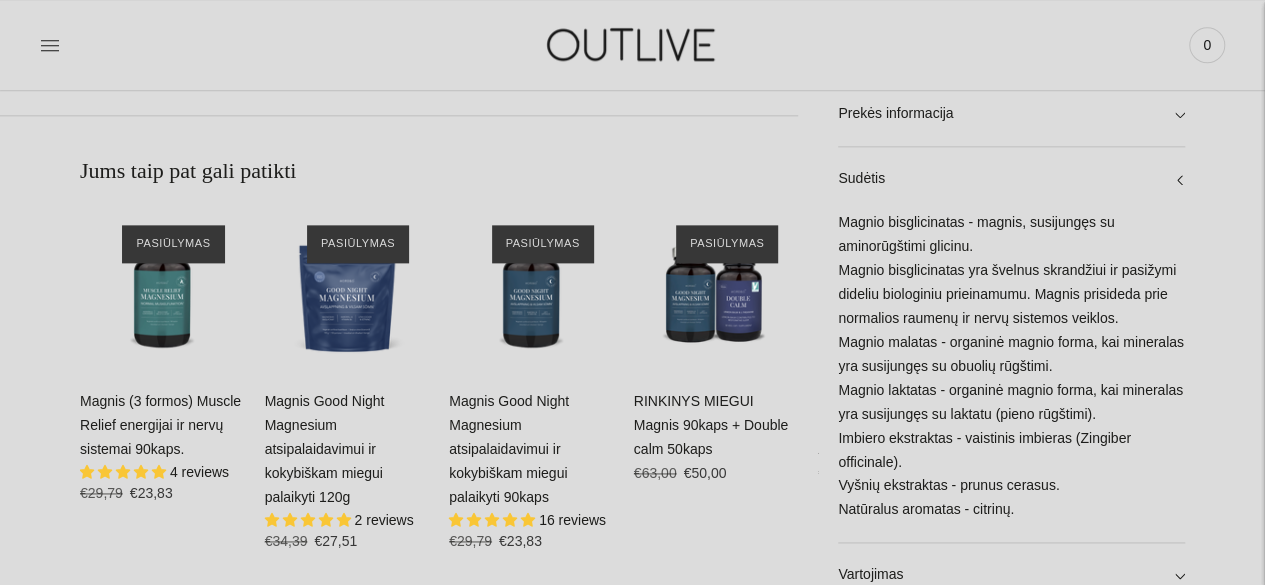 scroll, scrollTop: 1189, scrollLeft: 0, axis: vertical 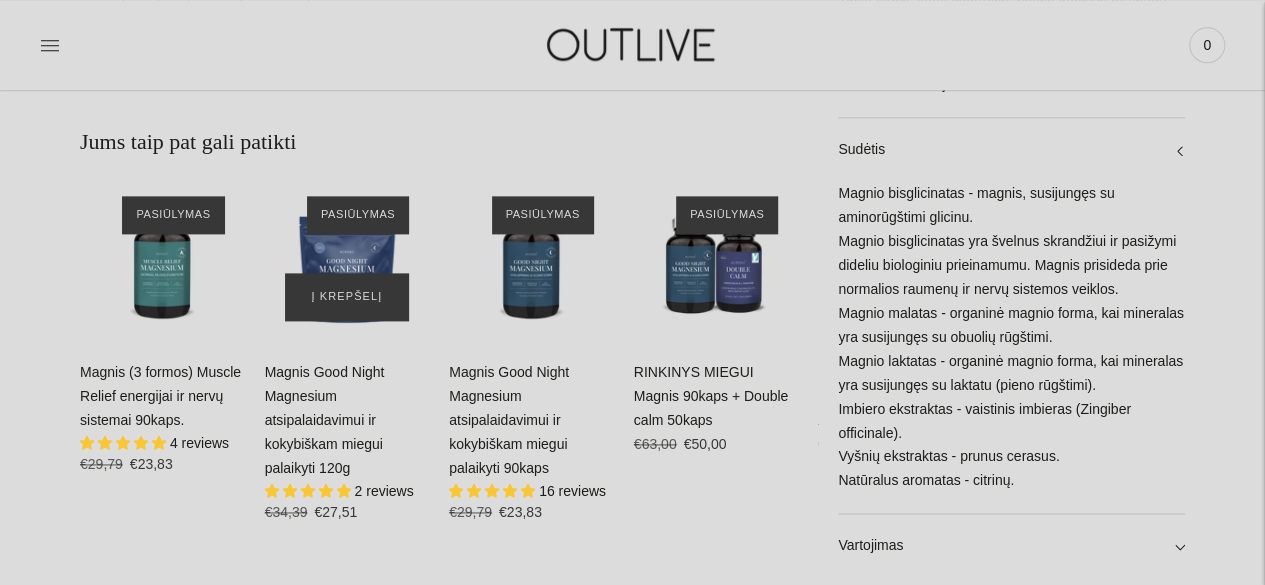 click at bounding box center [347, 258] 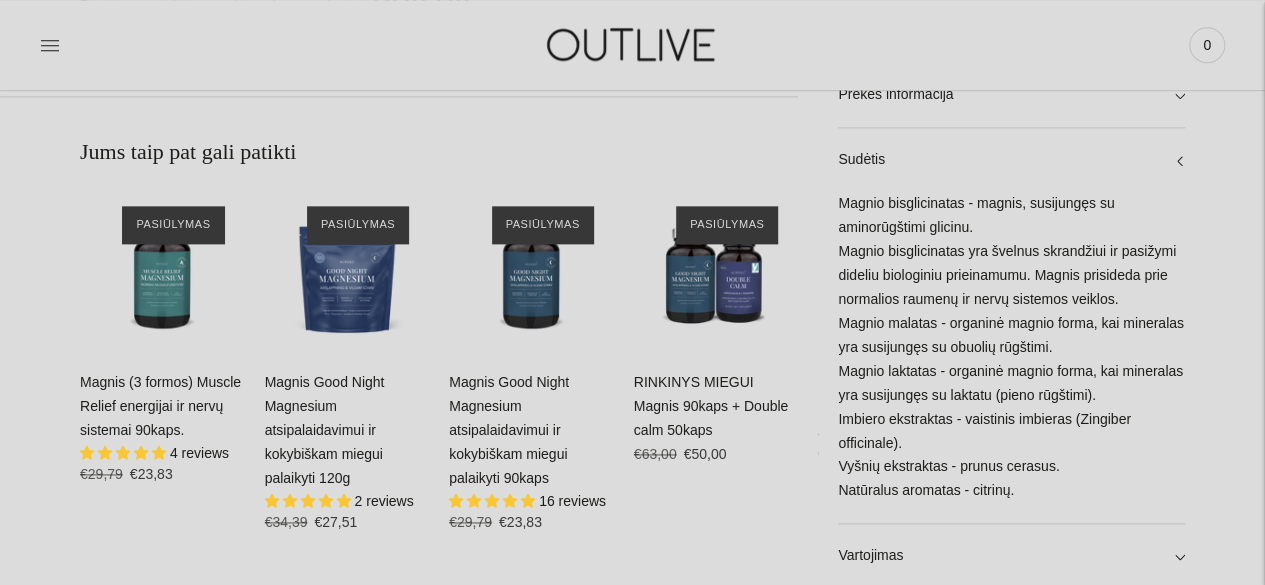 click on "Paieška
Išvalyti
Prisijungti
0" at bounding box center (1027, 44) 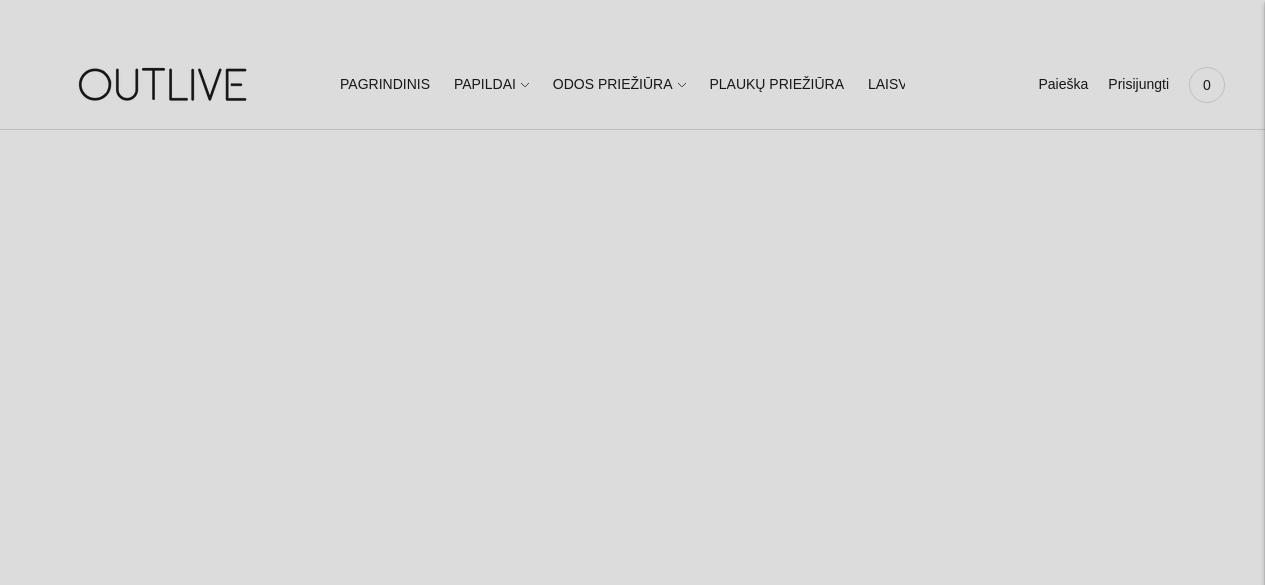 scroll, scrollTop: 0, scrollLeft: 0, axis: both 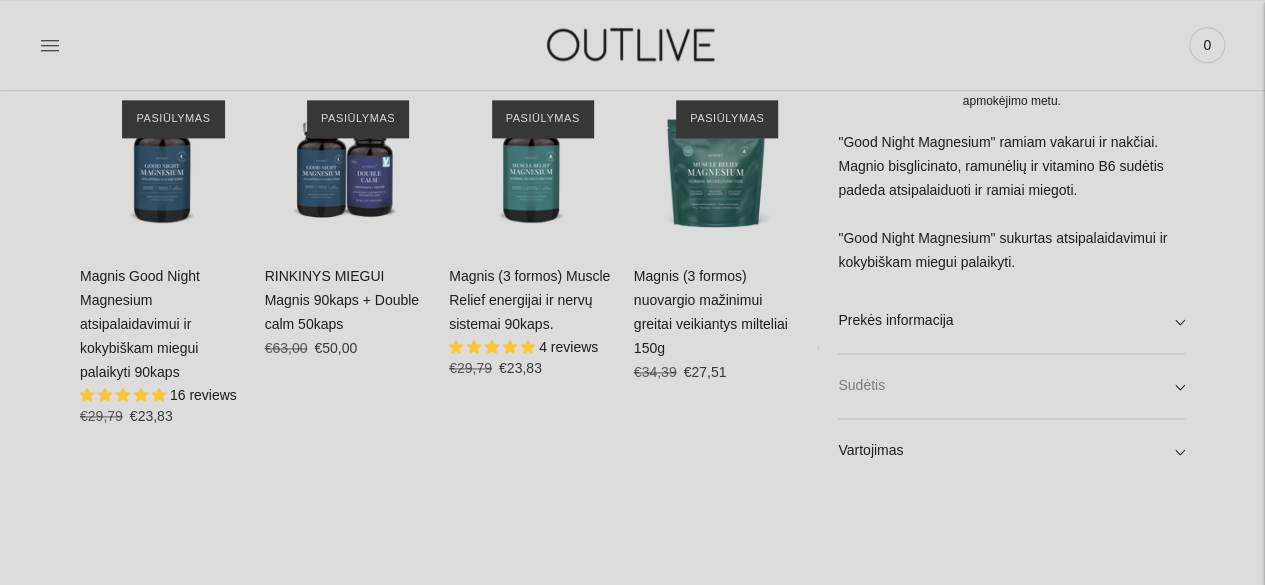 click on "Sudėtis" at bounding box center [1011, 386] 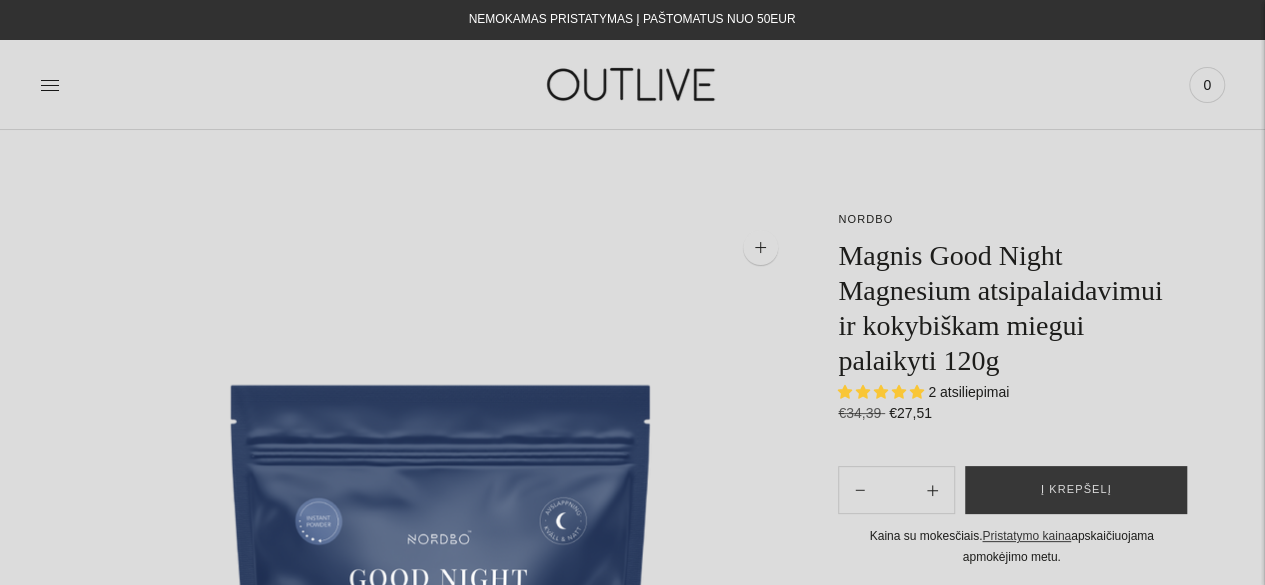 scroll, scrollTop: 1, scrollLeft: 0, axis: vertical 